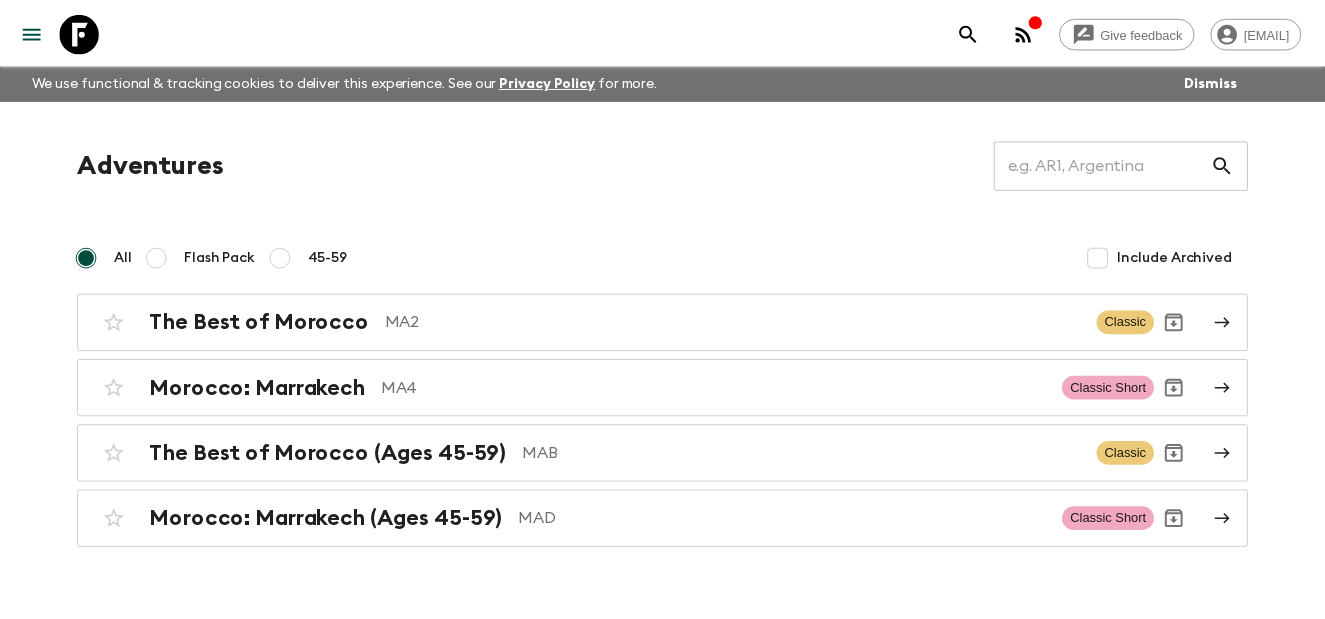 scroll, scrollTop: 0, scrollLeft: 0, axis: both 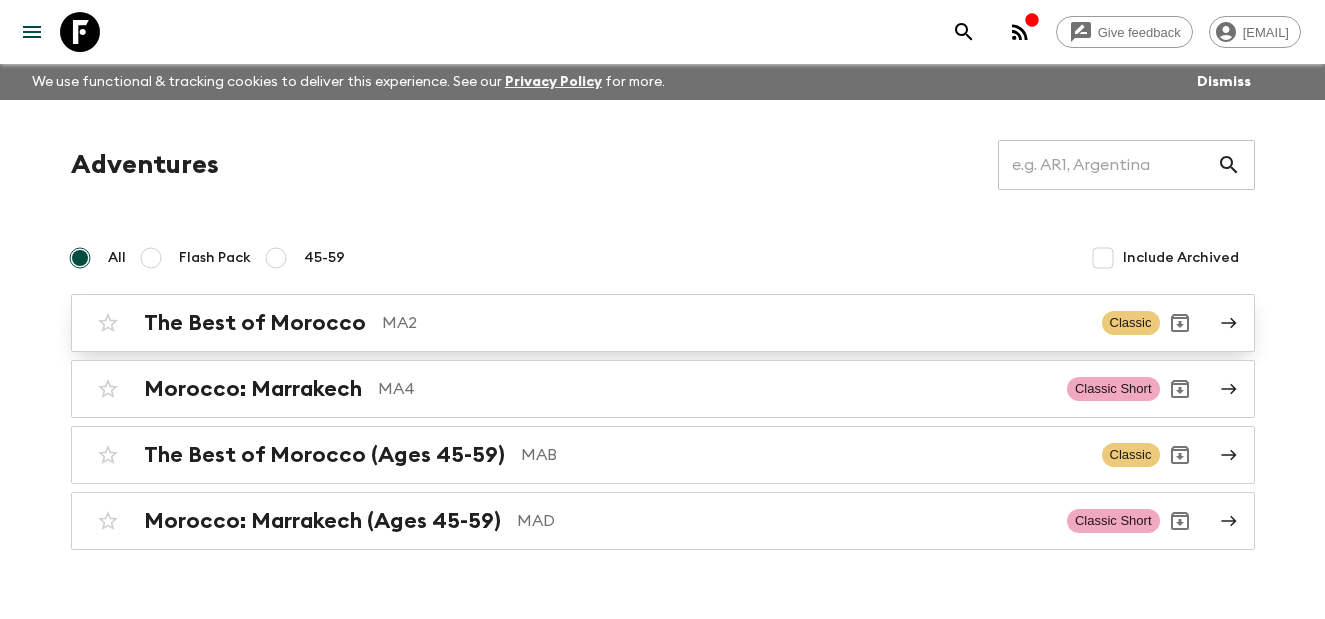 click on "MA2" at bounding box center [734, 323] 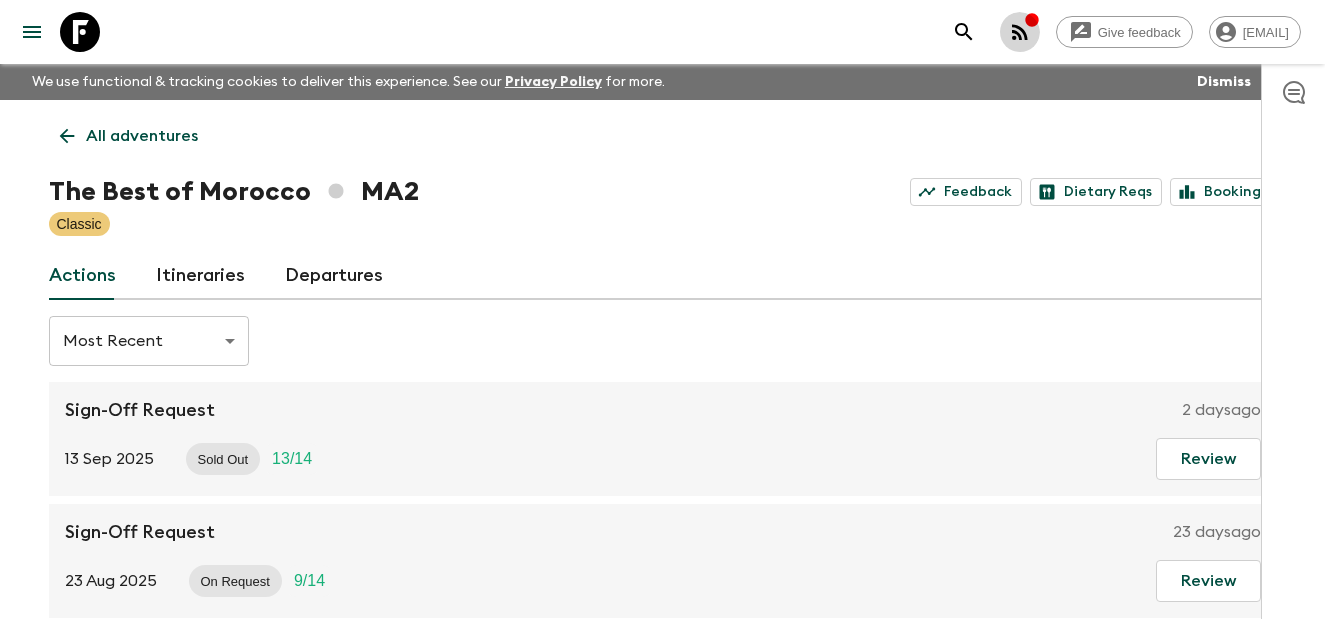 click at bounding box center (1032, 22) 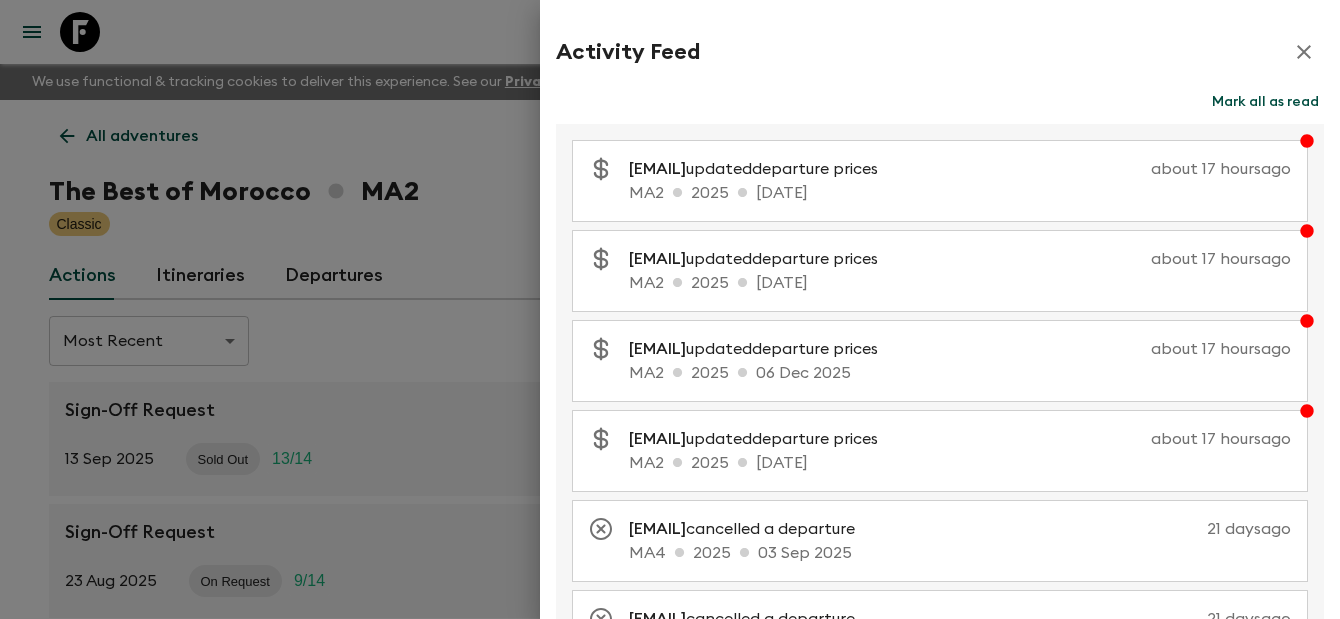 click at bounding box center (670, 309) 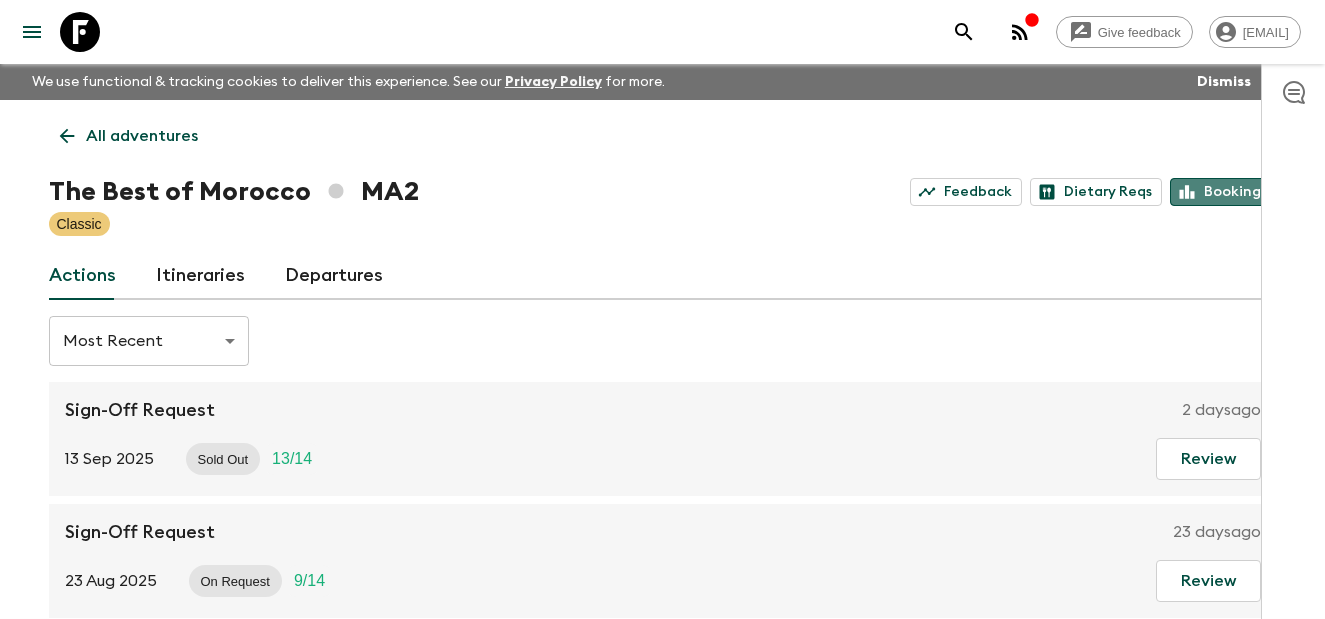 click 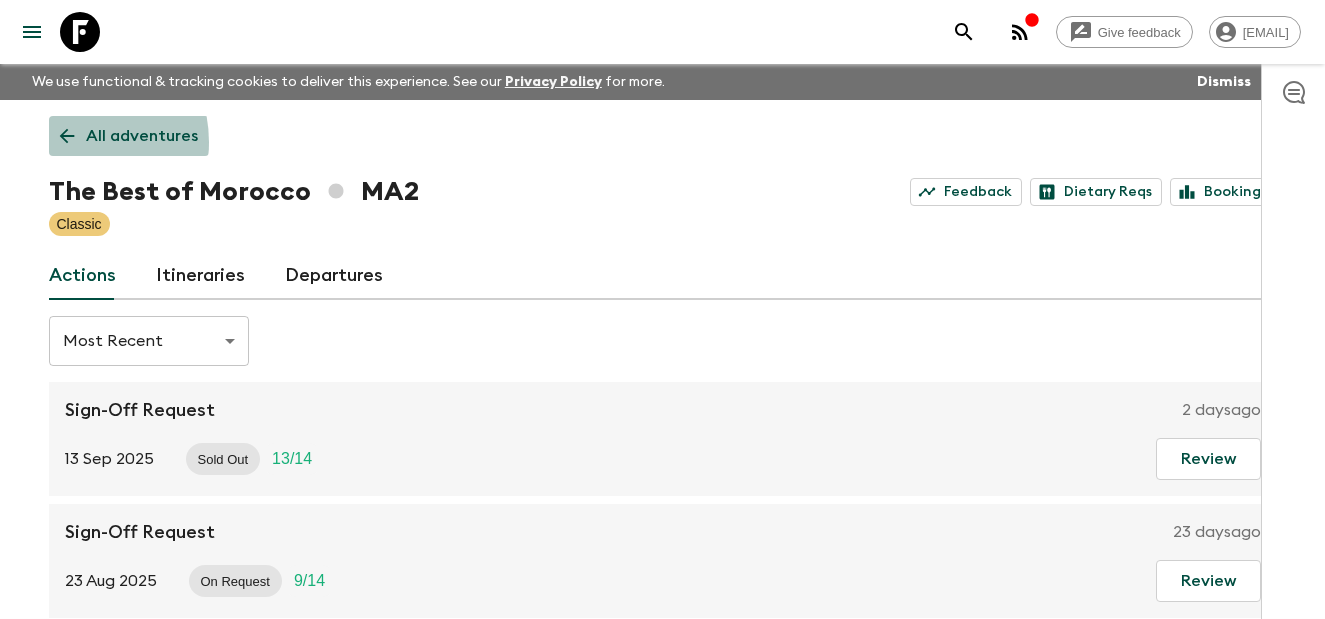click 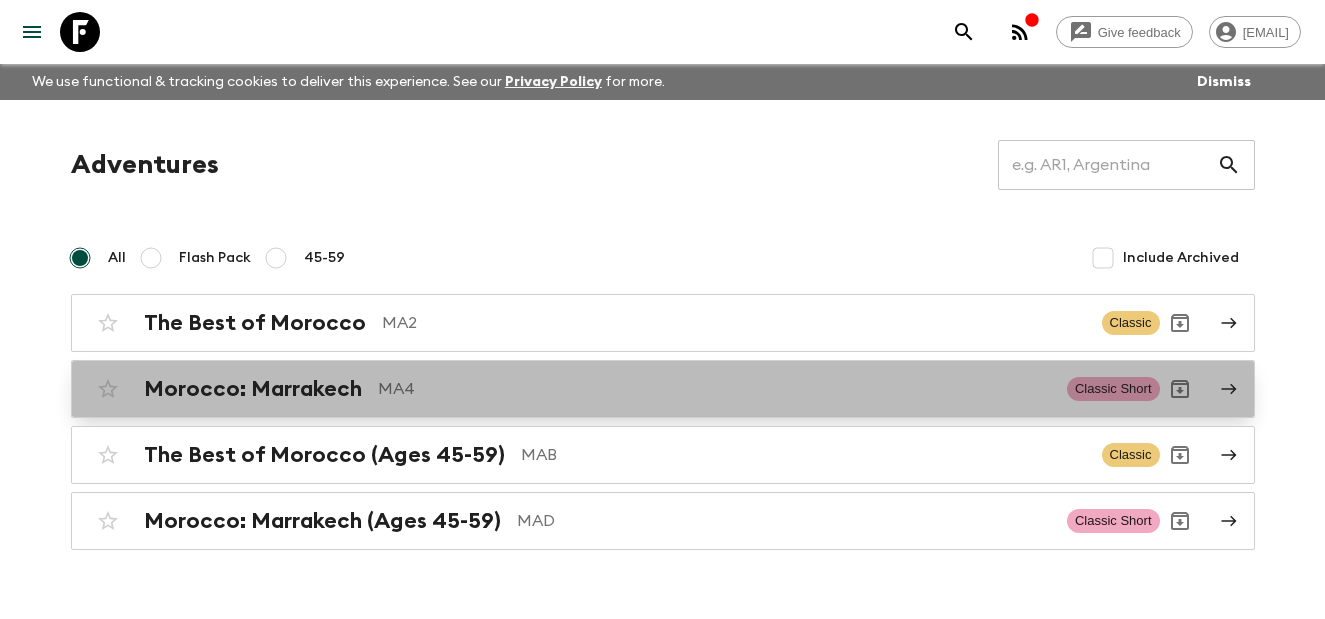 click on "Morocco: Marrakech" at bounding box center [253, 389] 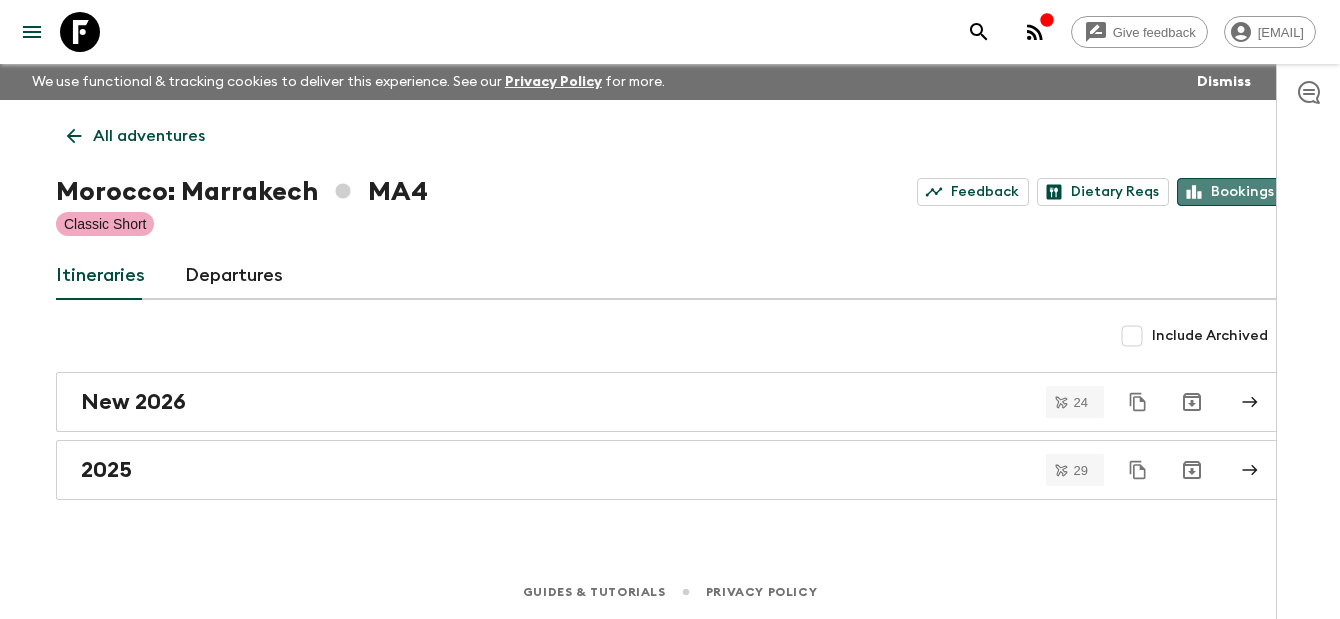 click on "Bookings" at bounding box center (1230, 192) 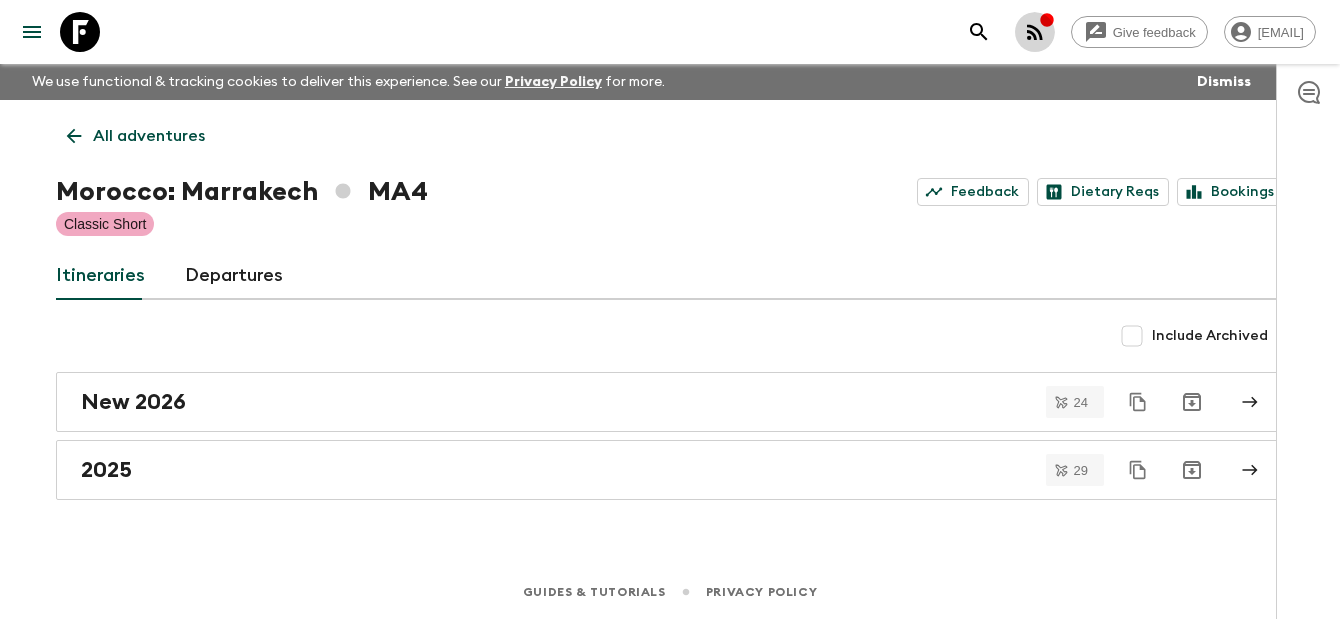 click 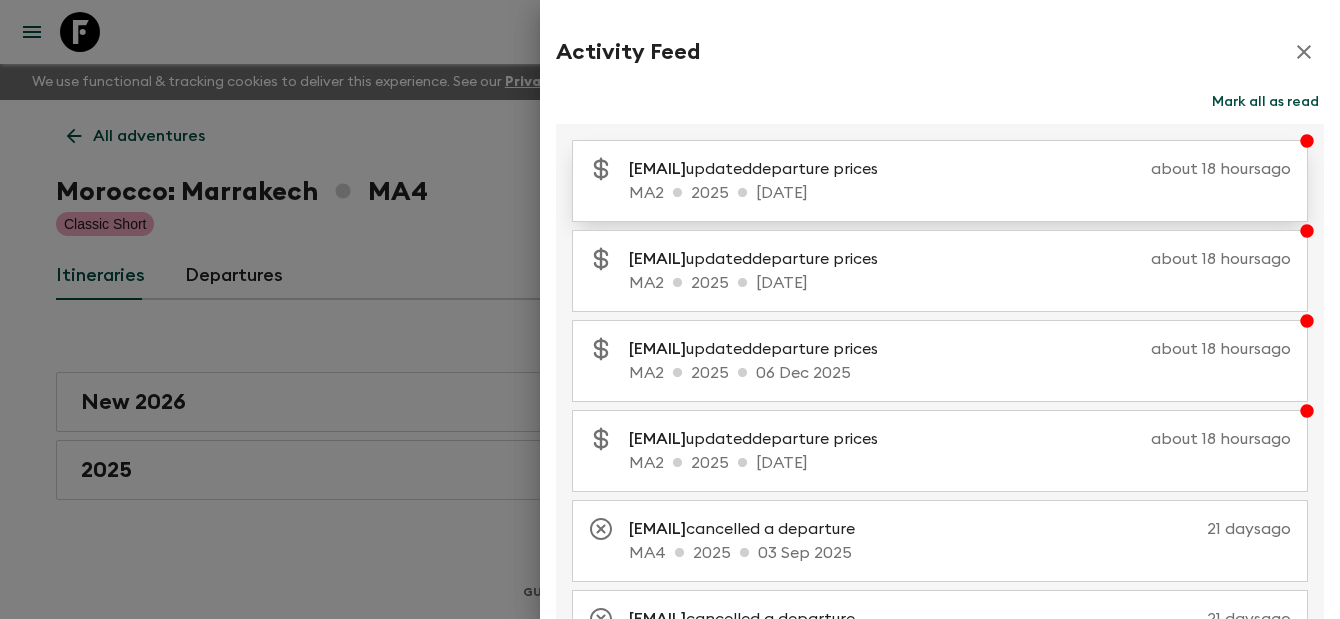 click on "[EMAIL]  updated   departure prices" at bounding box center (761, 169) 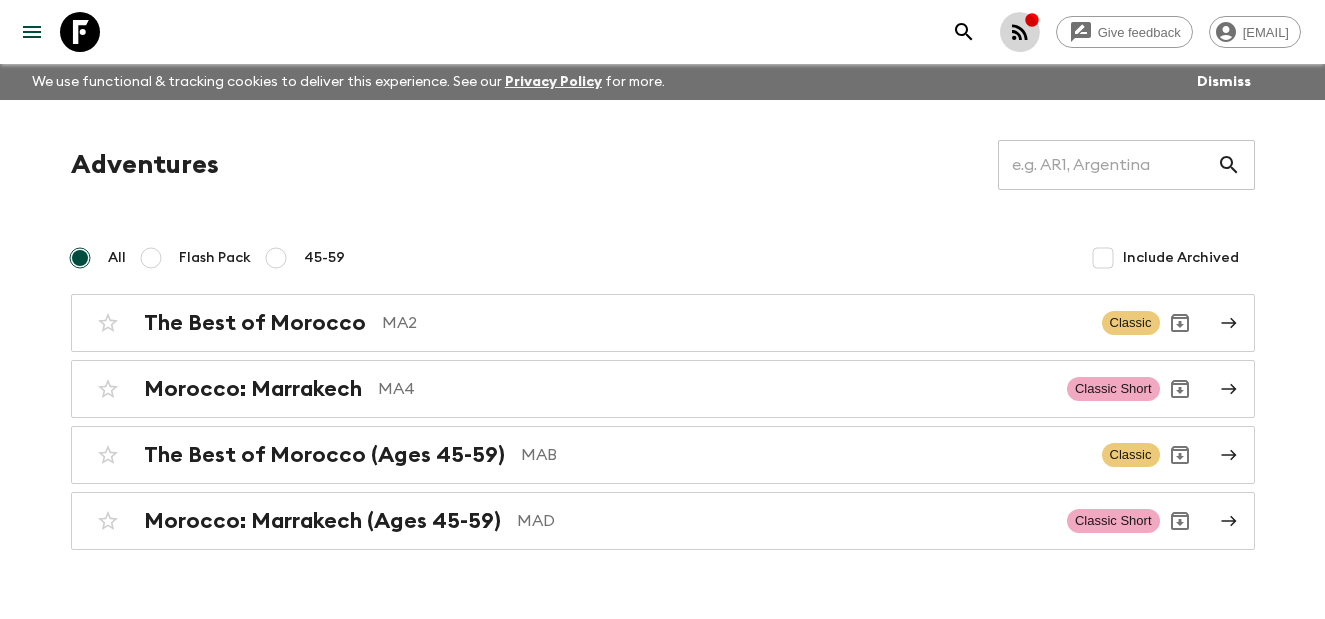 click 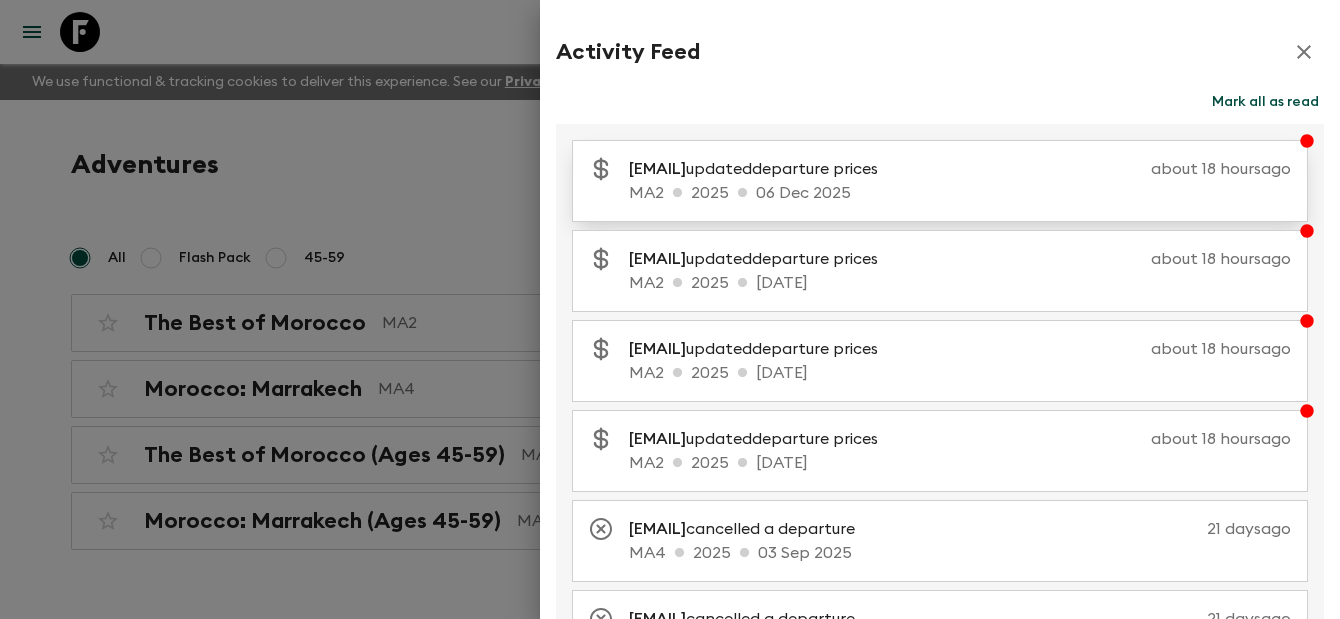 click on "MA2 2025  06 Dec 2025" at bounding box center (960, 193) 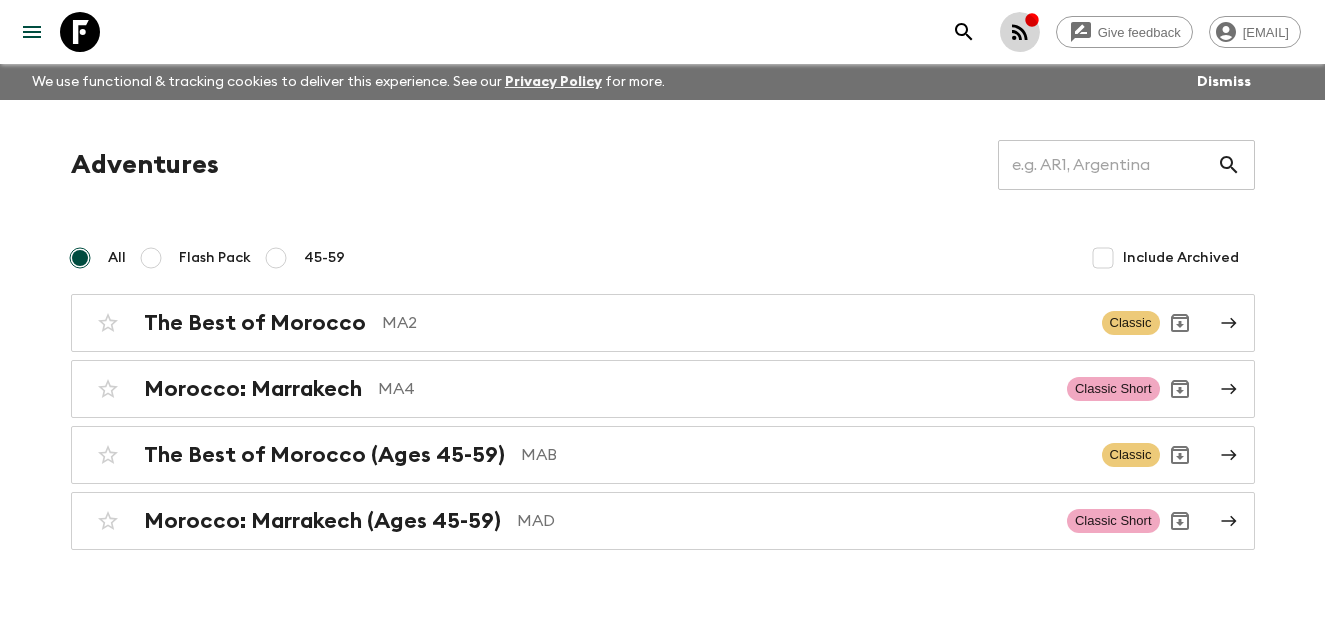 click 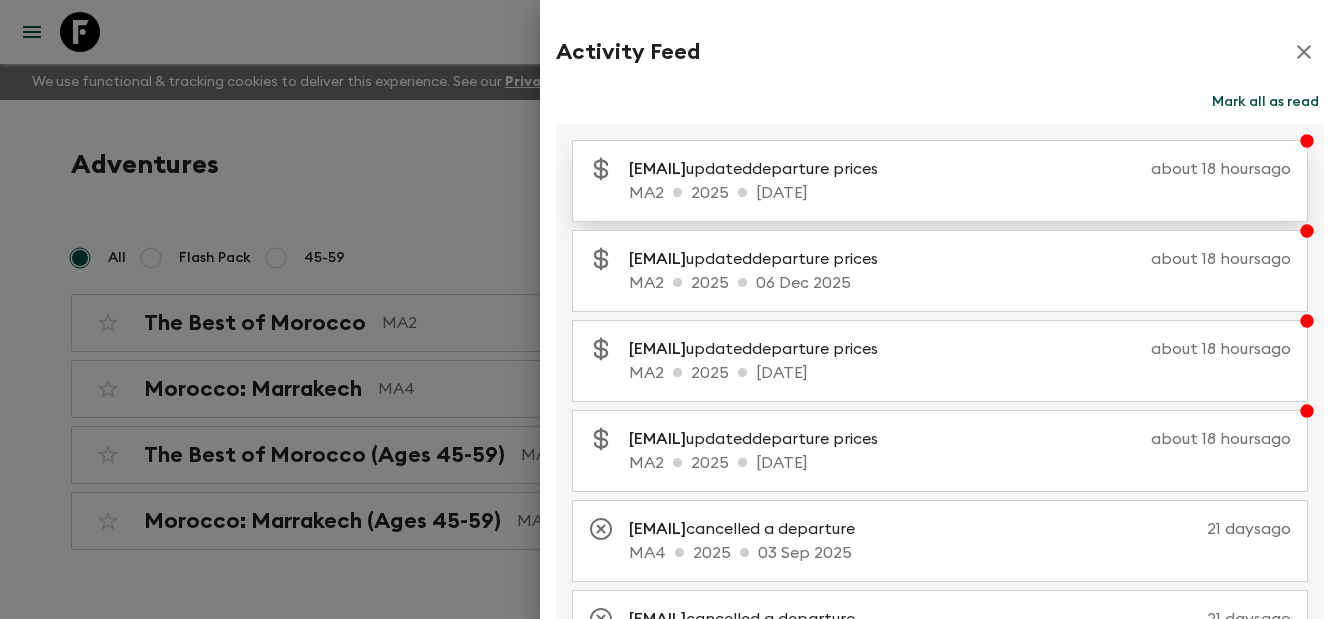 click on "[EMAIL]  updated   departure prices" at bounding box center [761, 169] 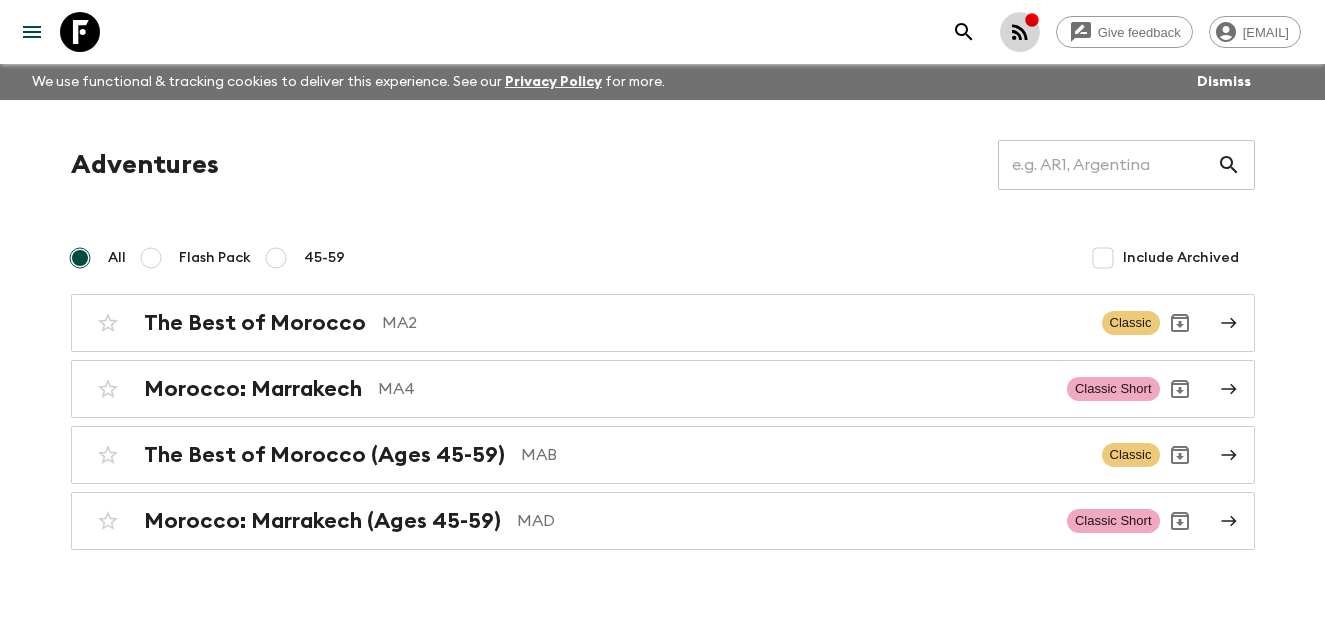 click 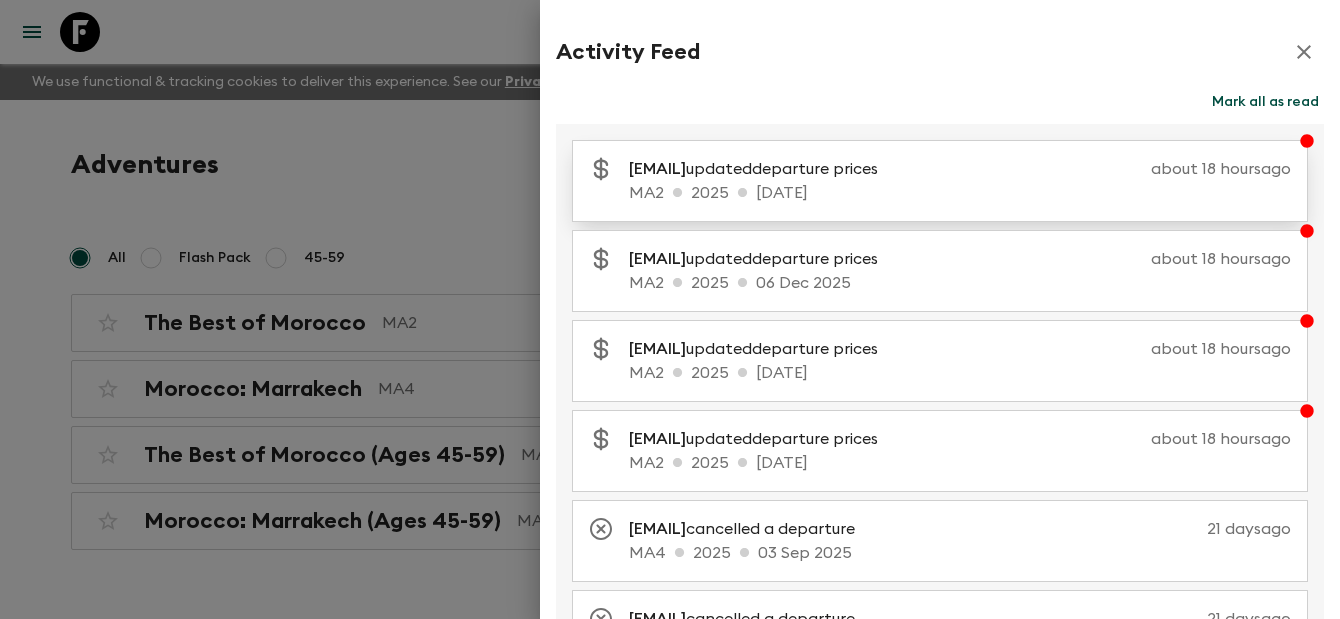 click on "MA2 2025  23 Dec 2025" at bounding box center [960, 193] 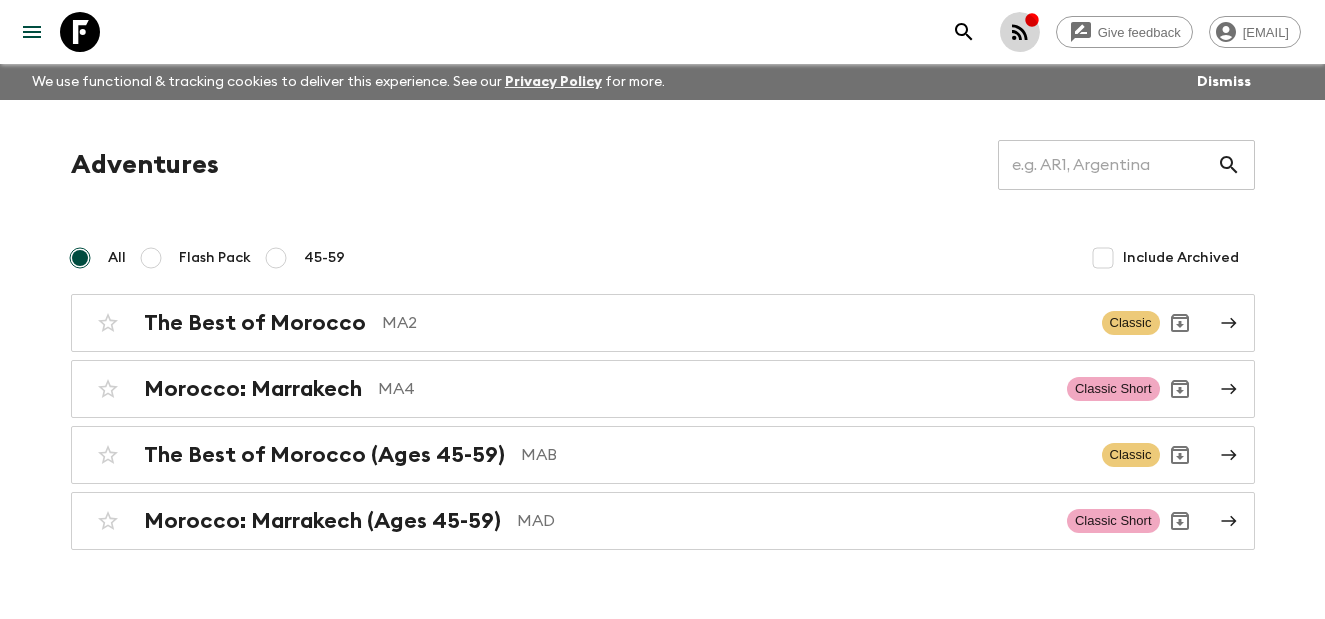 click at bounding box center (1032, 22) 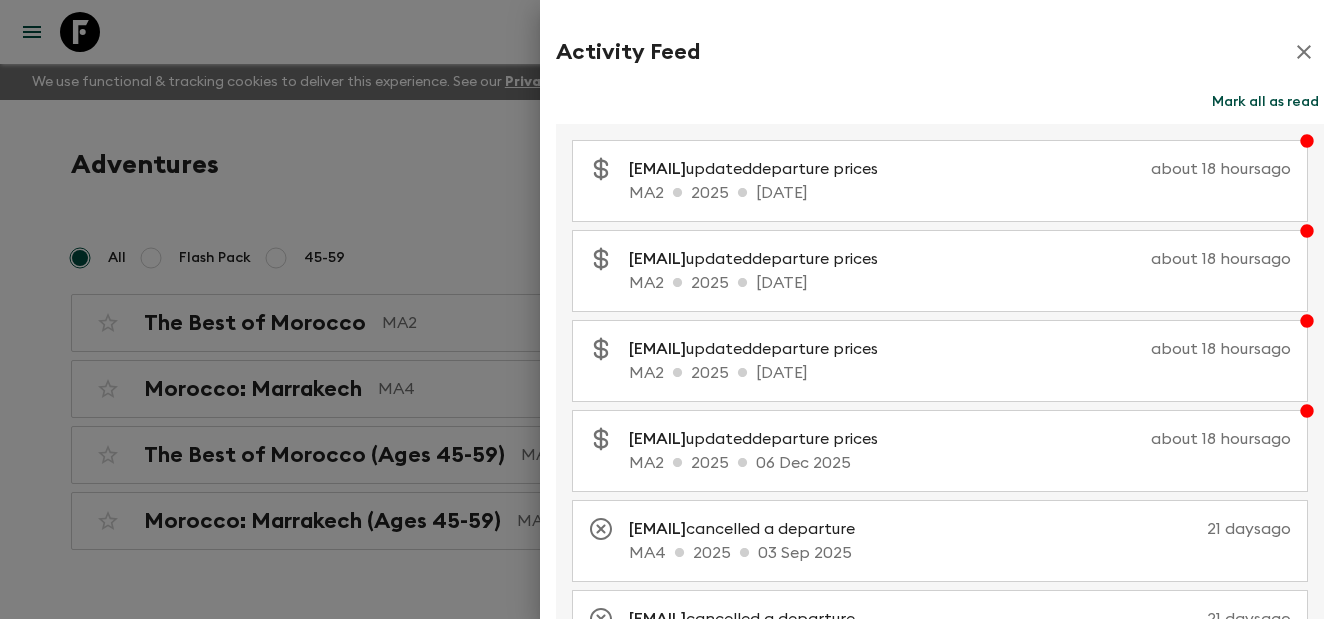 click at bounding box center (670, 309) 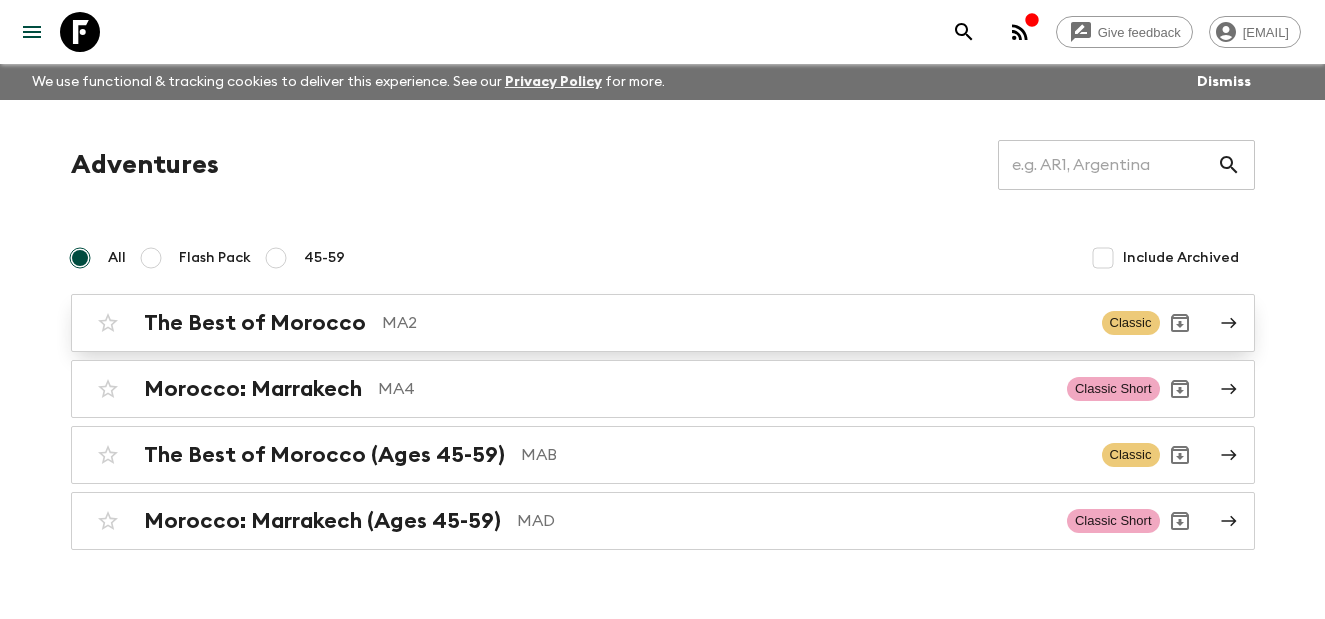 click on "The Best of Morocco" at bounding box center [255, 323] 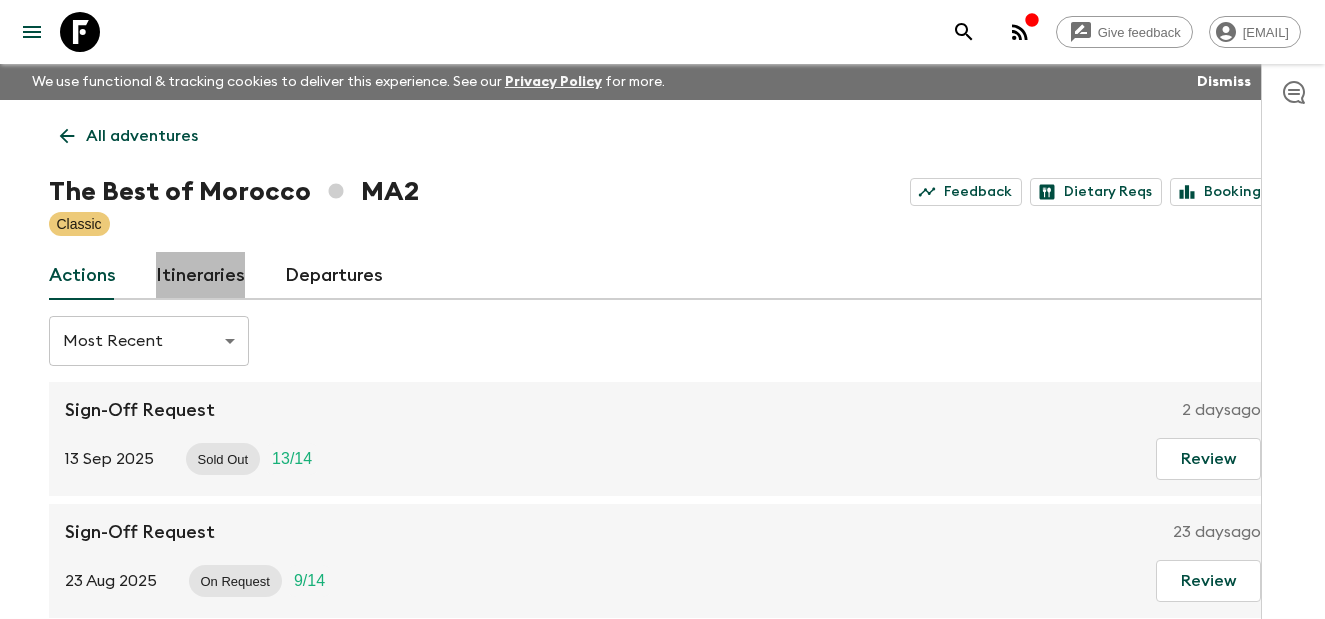 click on "Itineraries" at bounding box center (200, 276) 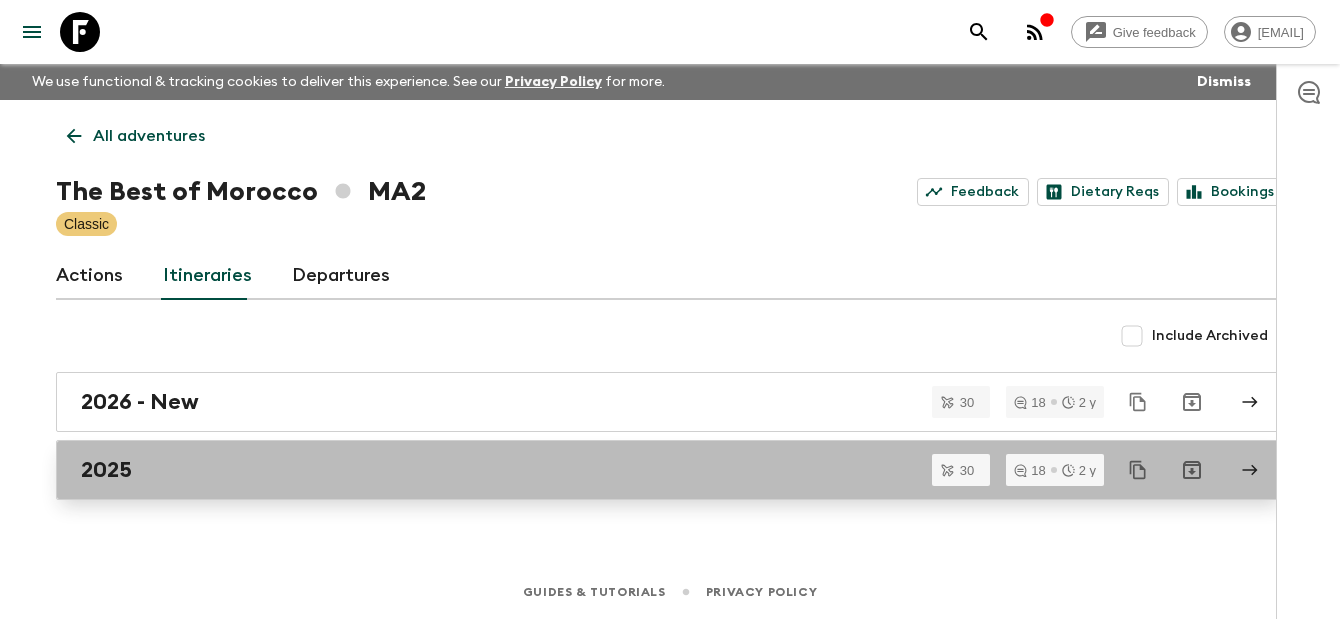 click on "2025" at bounding box center (106, 470) 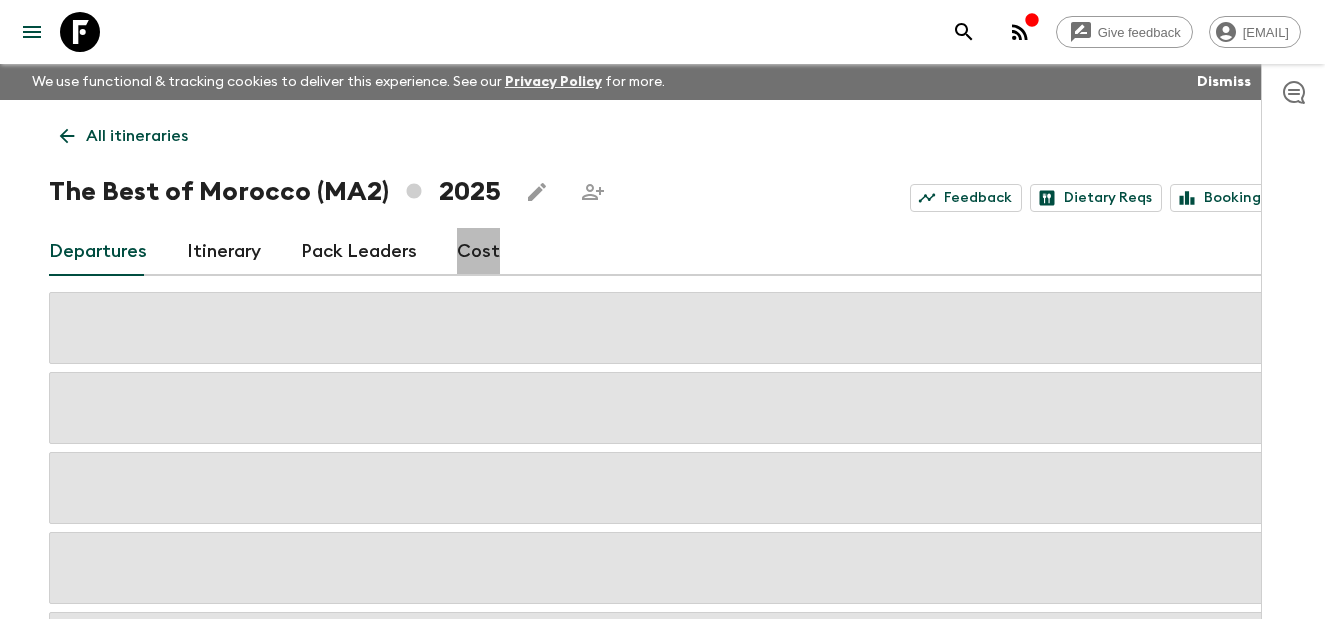 click on "Cost" at bounding box center [478, 252] 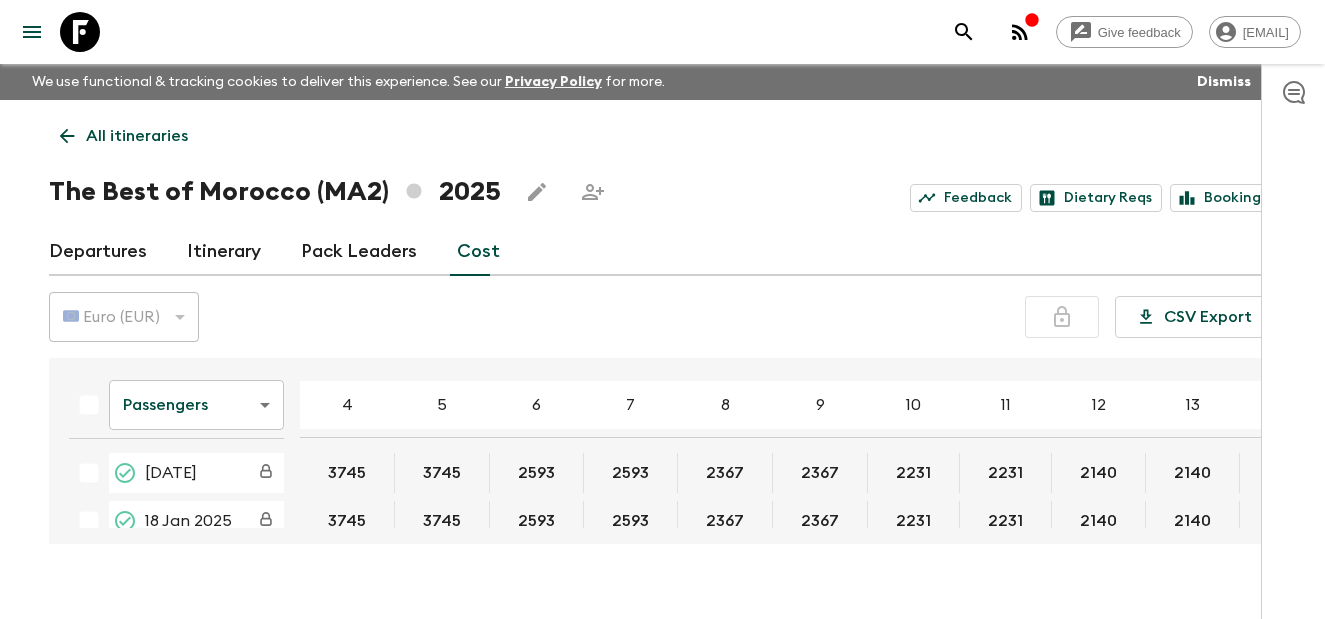 scroll, scrollTop: 128, scrollLeft: 0, axis: vertical 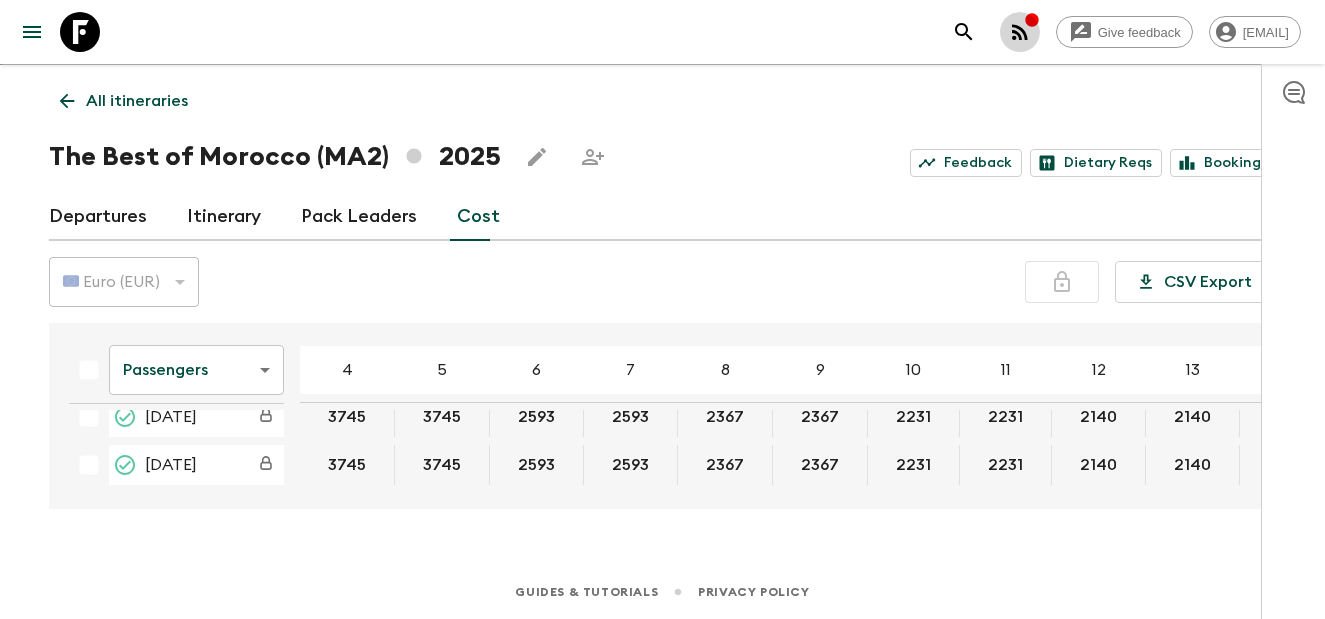 click 